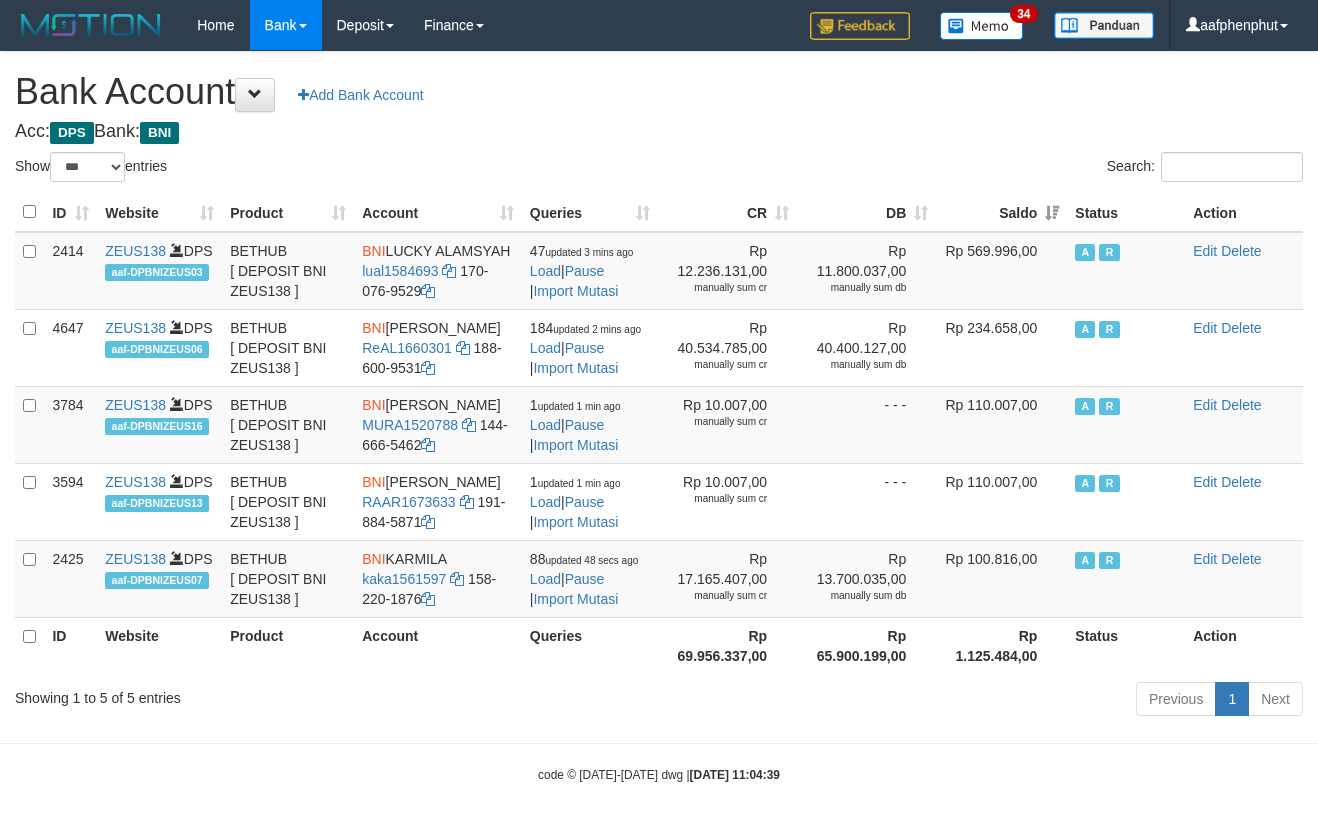 select on "***" 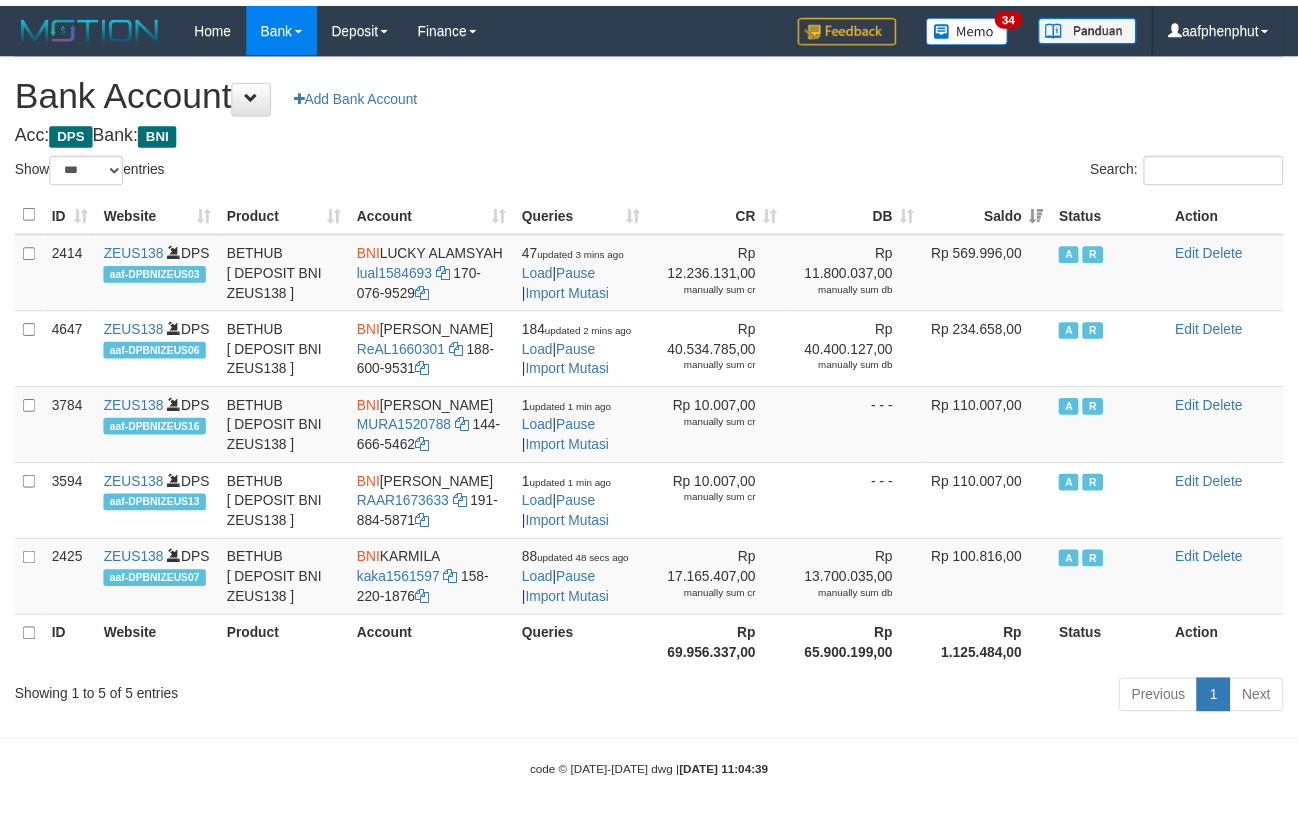 scroll, scrollTop: 0, scrollLeft: 0, axis: both 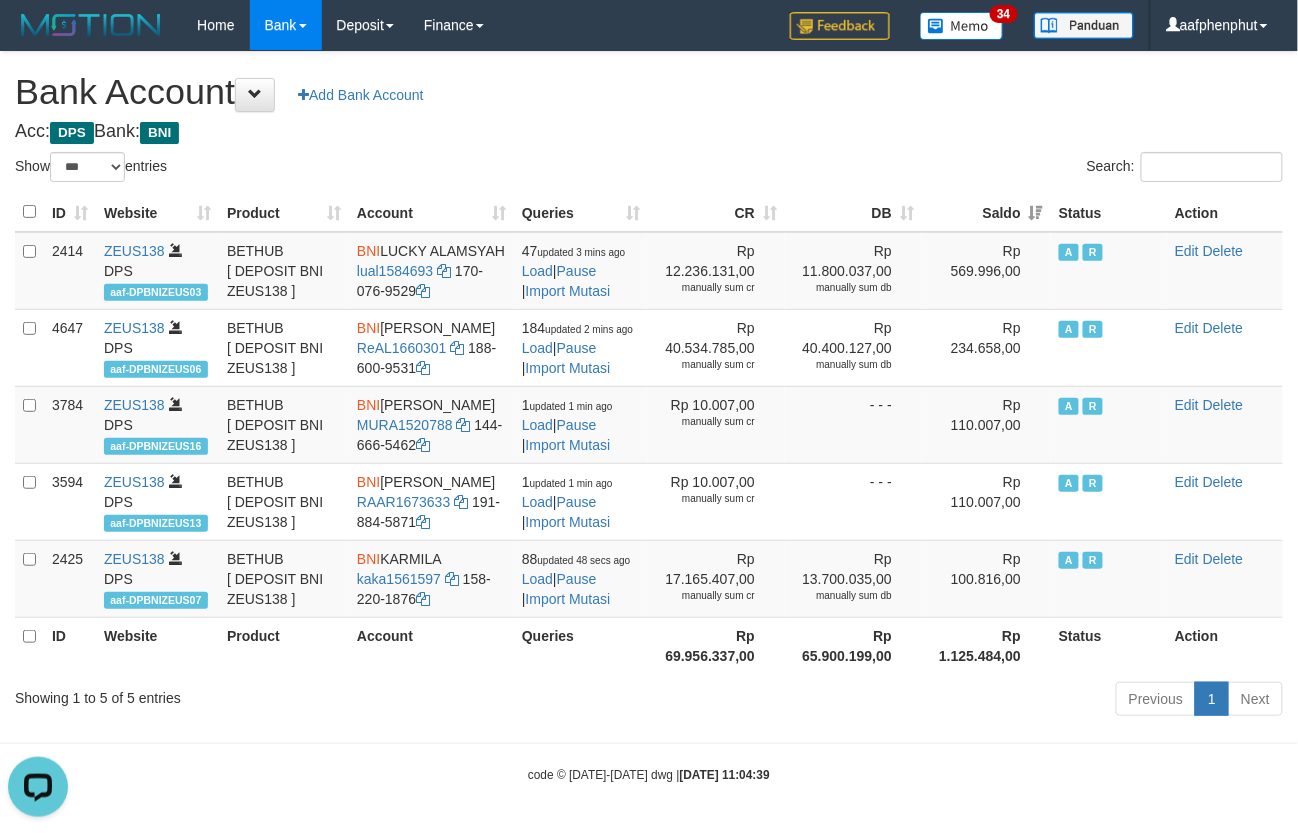 click on "**********" at bounding box center (649, 387) 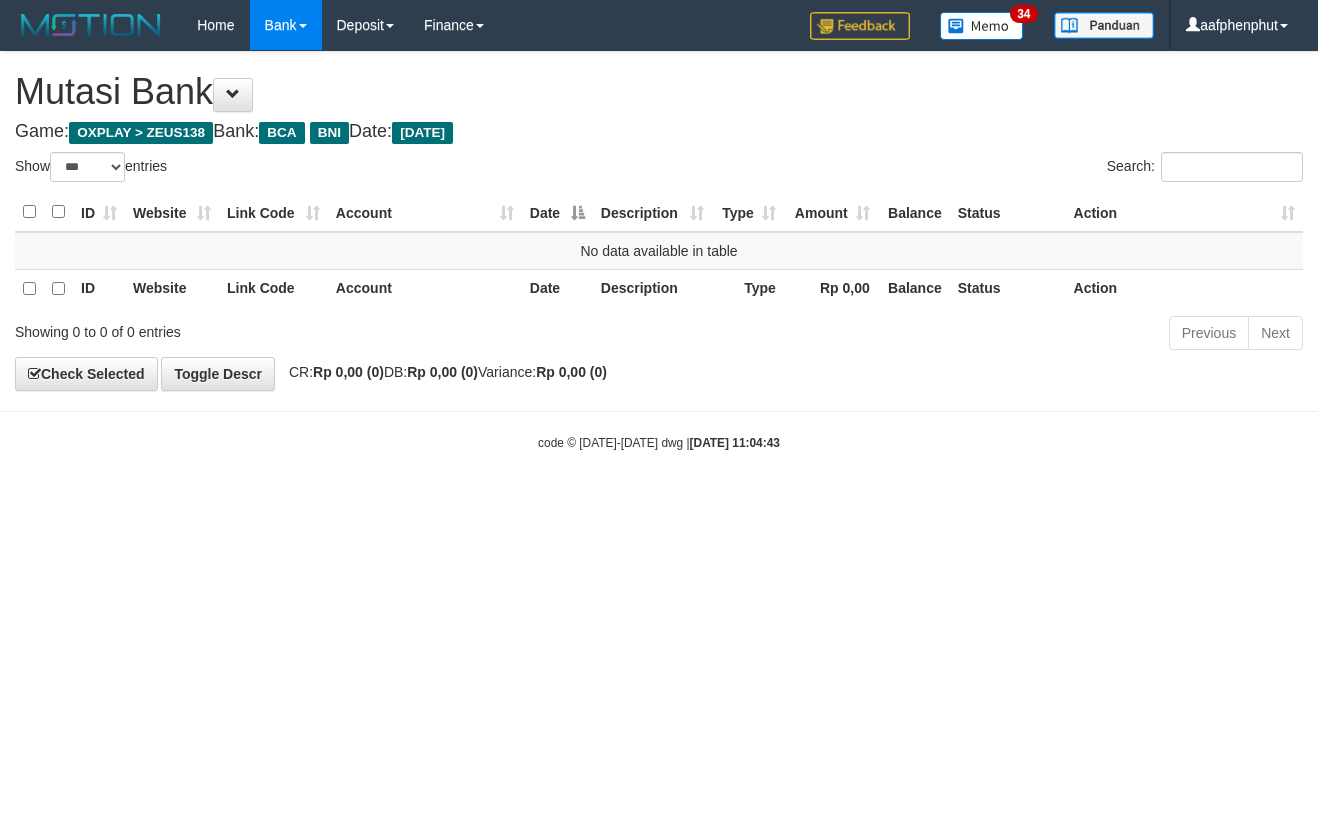 select on "***" 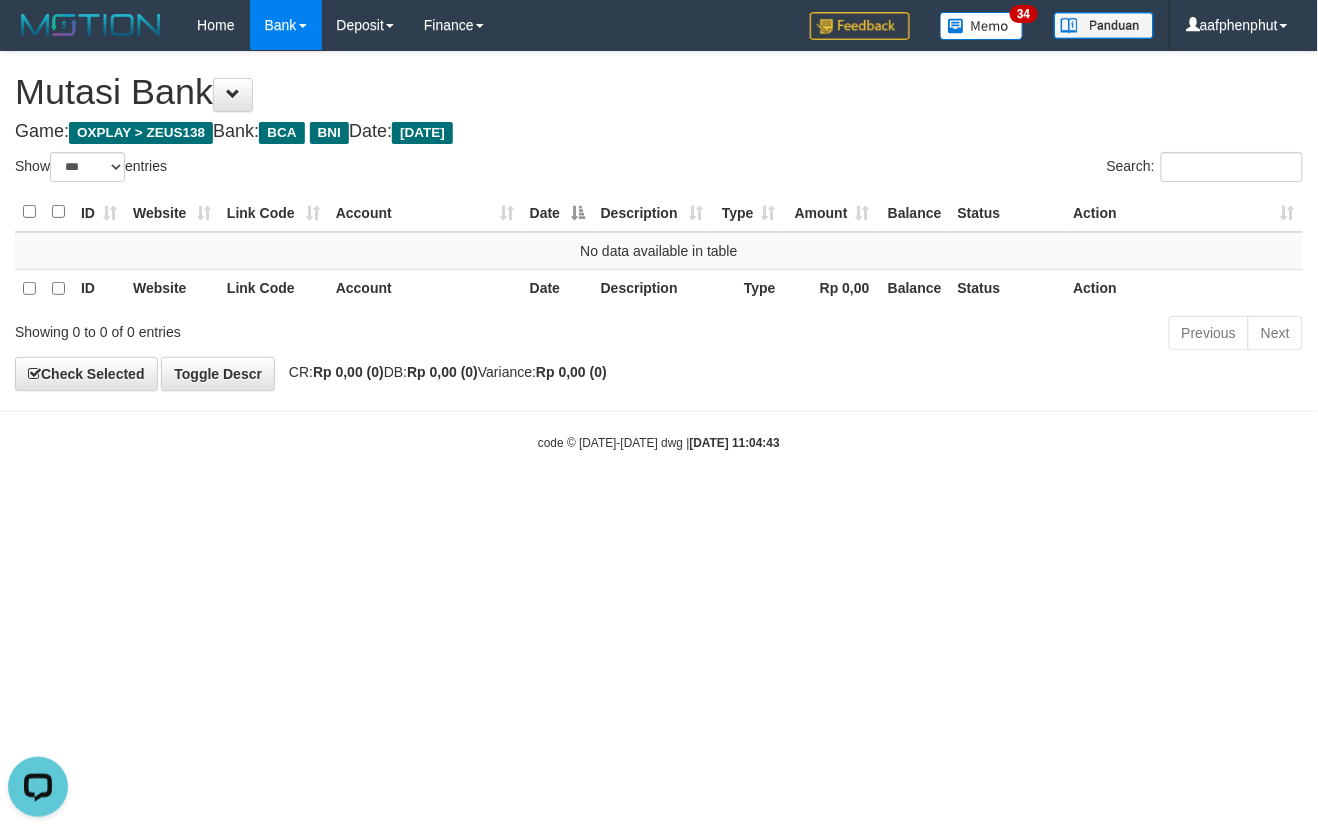 scroll, scrollTop: 0, scrollLeft: 0, axis: both 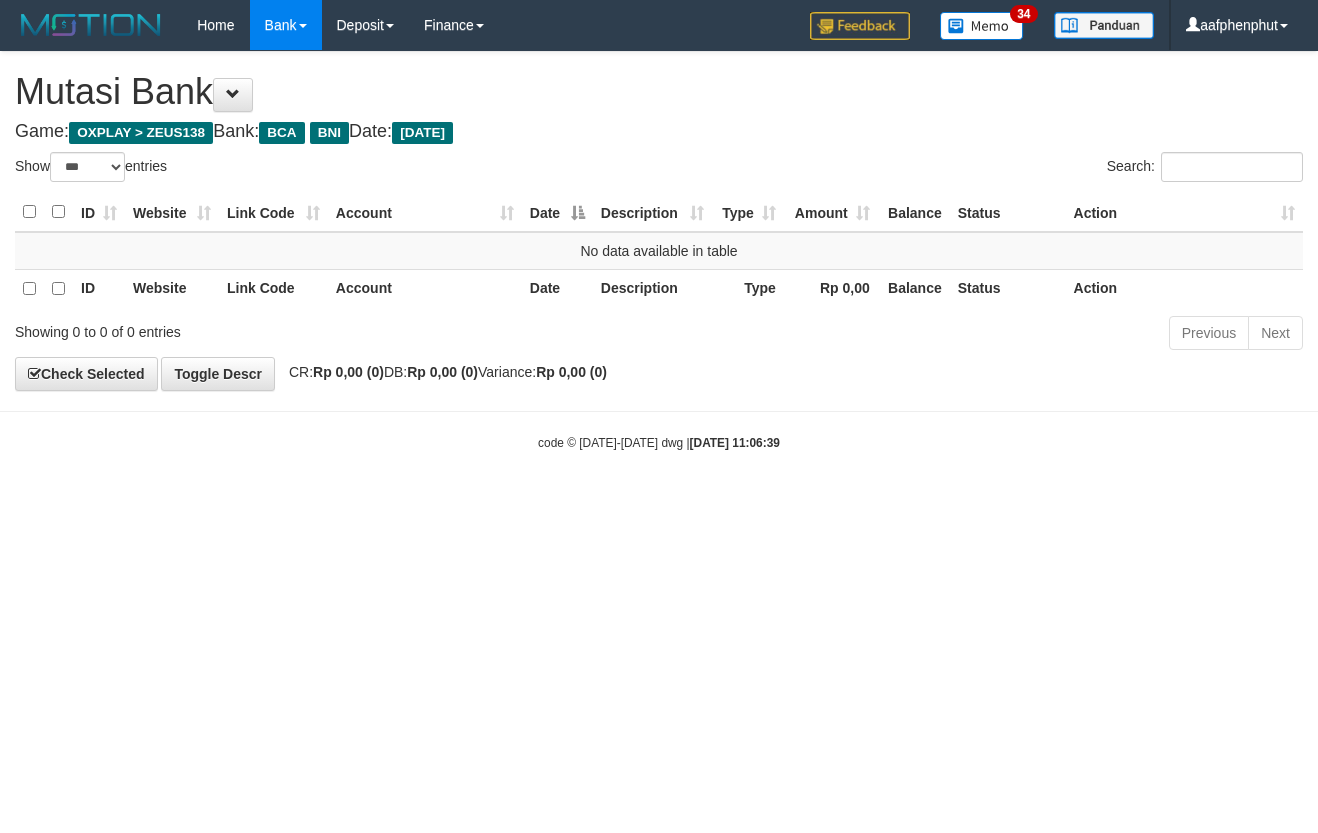 select on "***" 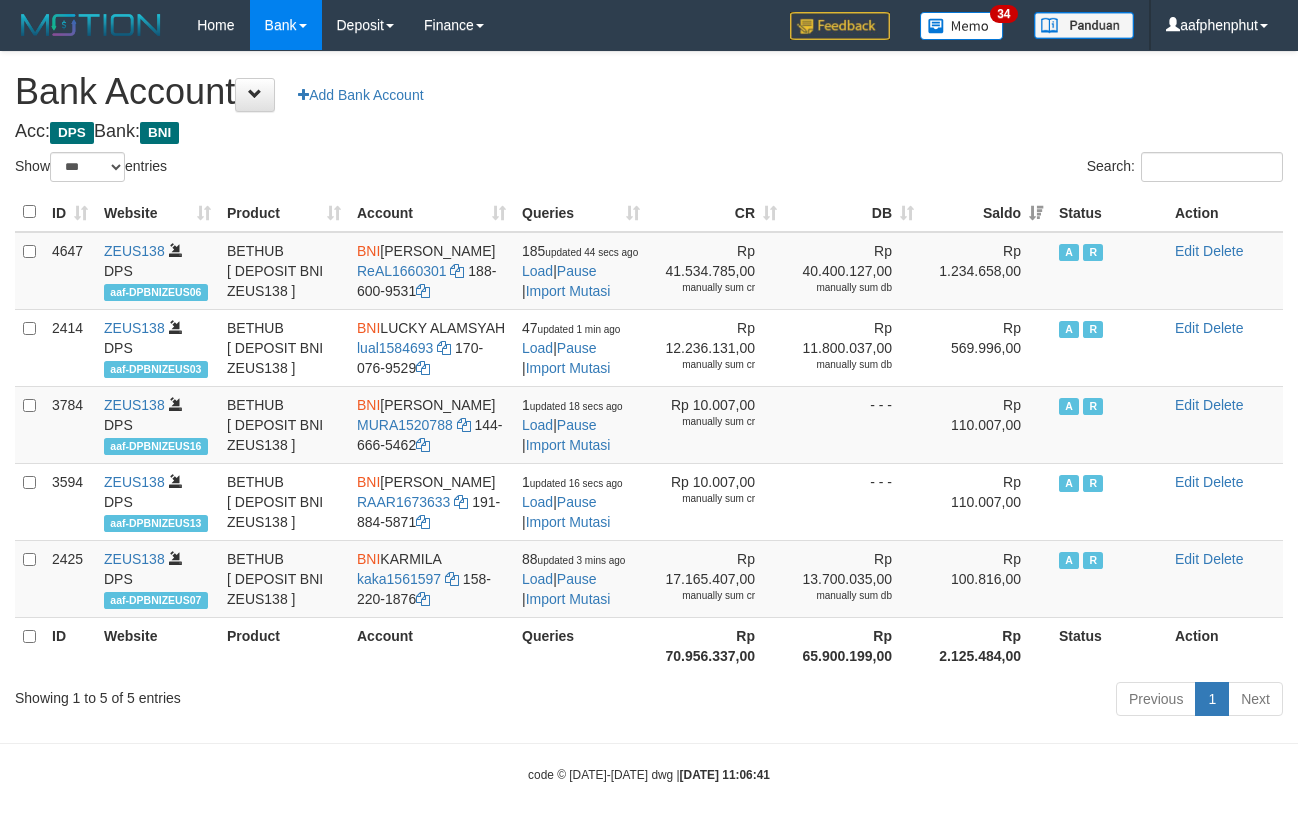select on "***" 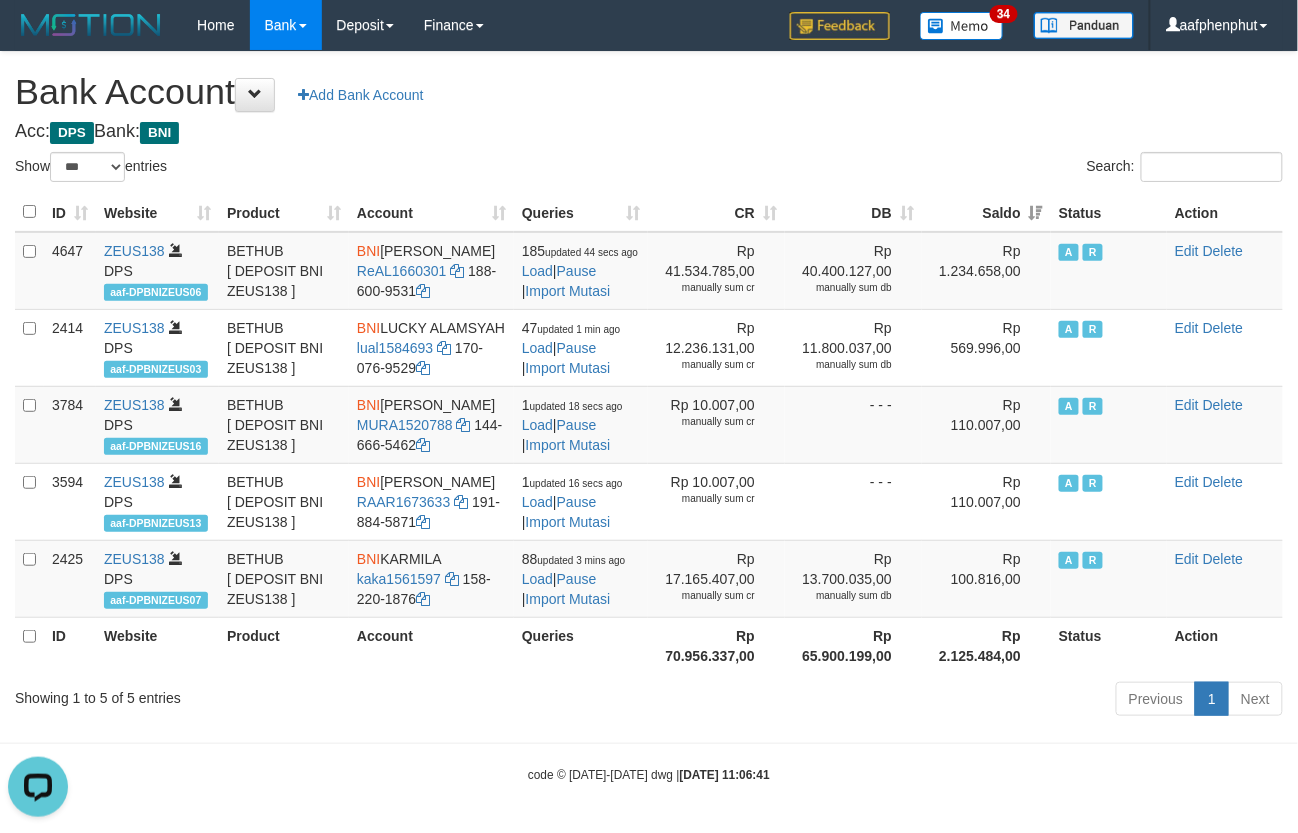 scroll, scrollTop: 0, scrollLeft: 0, axis: both 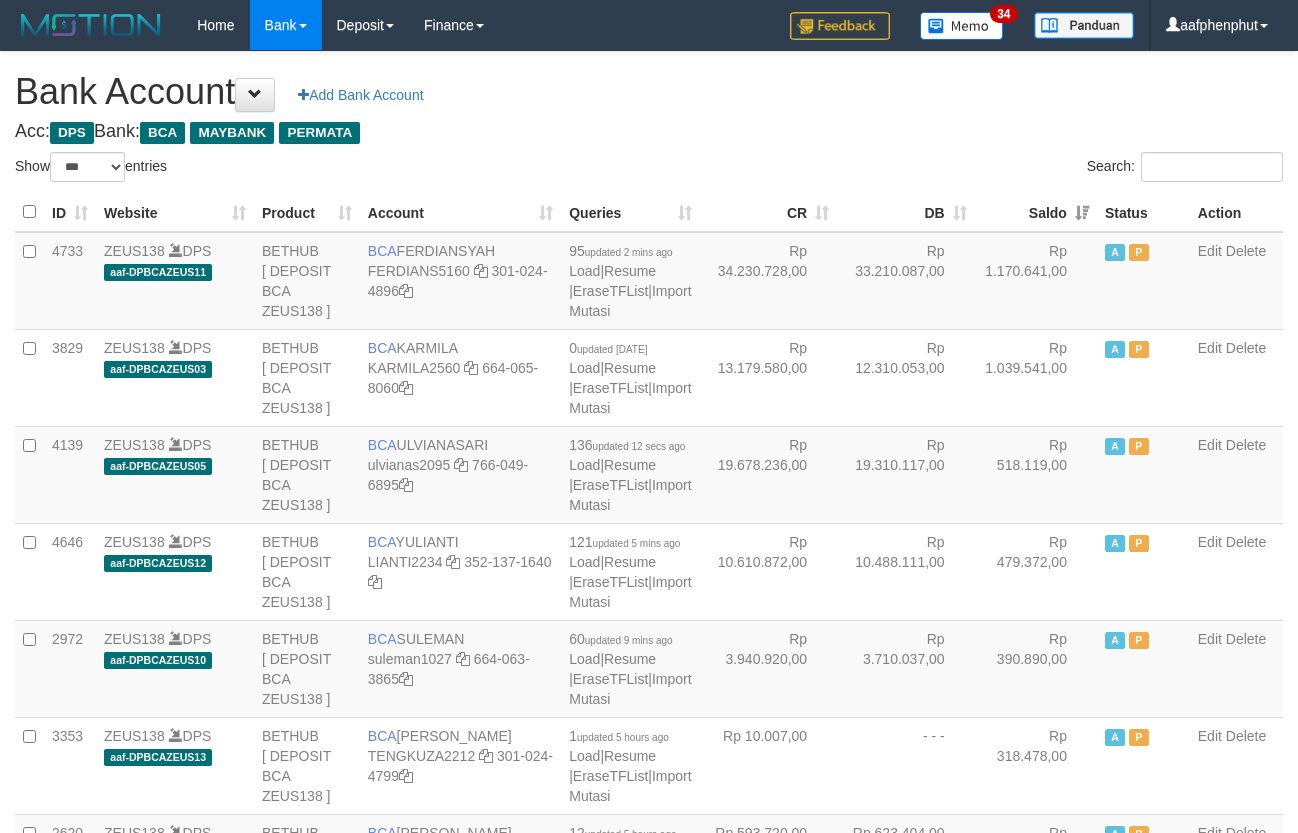 select on "***" 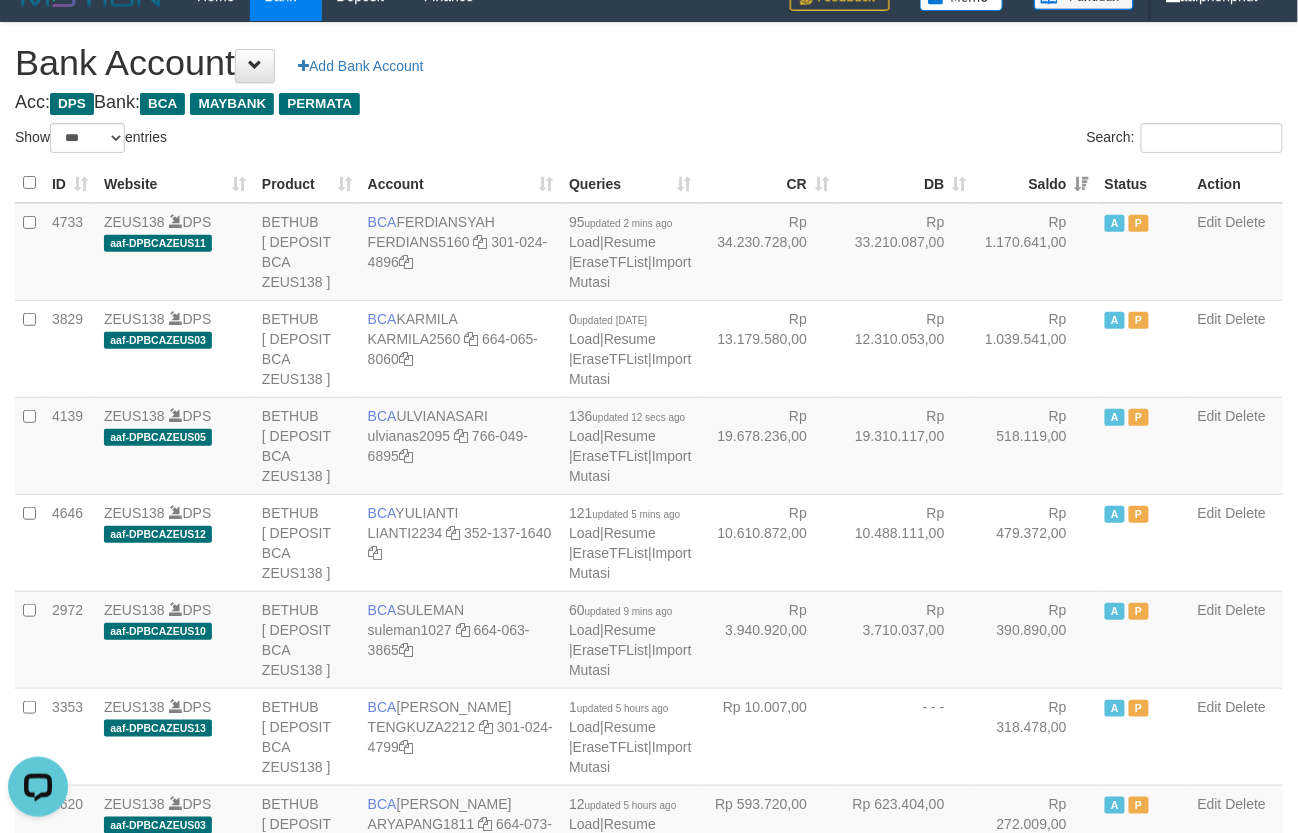 scroll, scrollTop: 0, scrollLeft: 0, axis: both 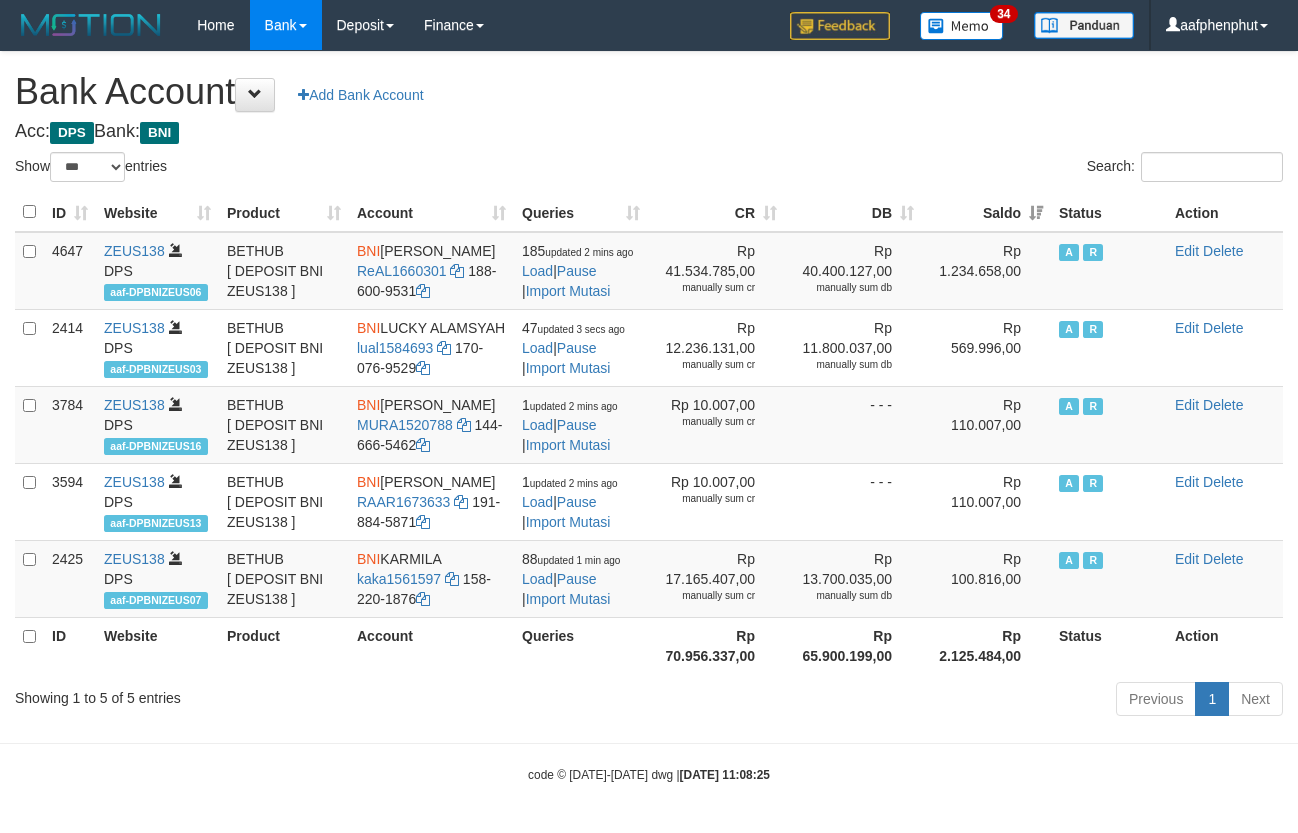 select on "***" 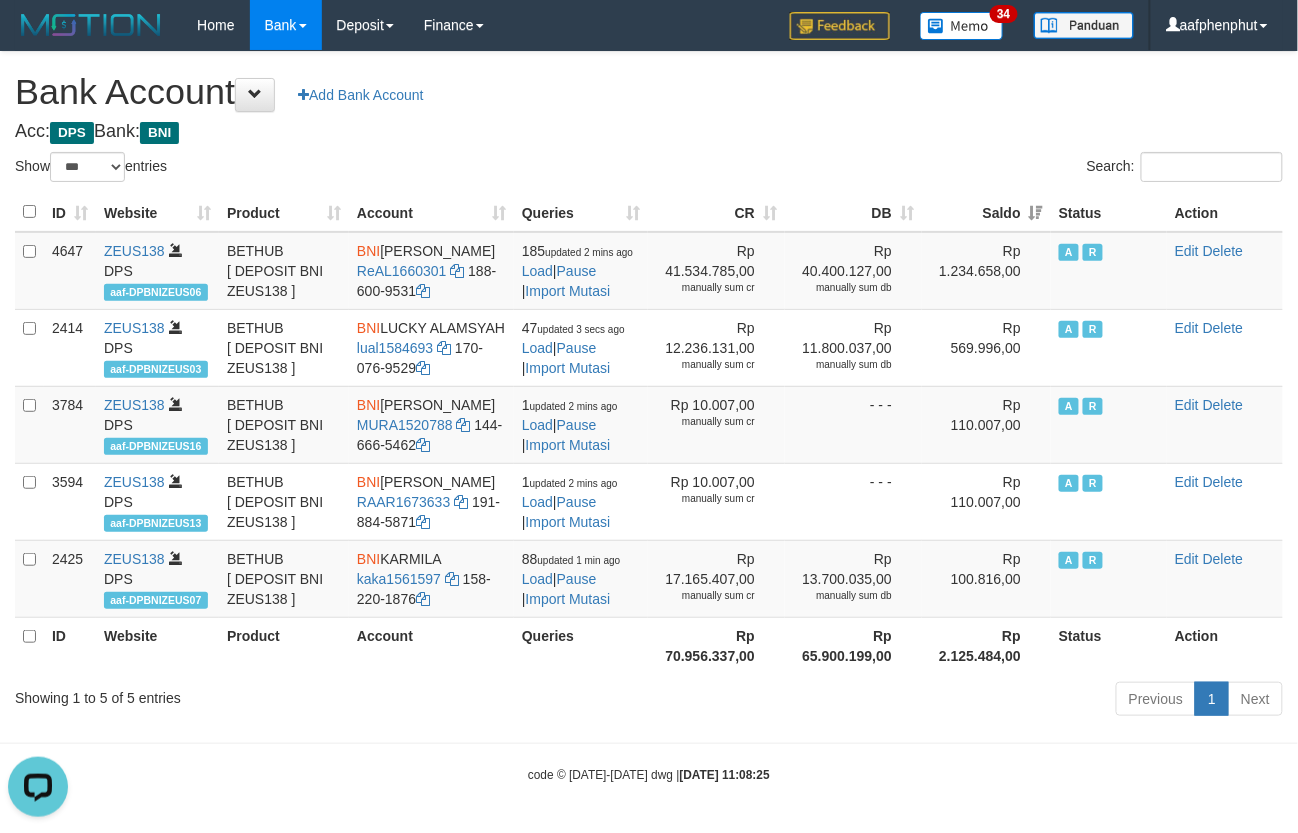 scroll, scrollTop: 0, scrollLeft: 0, axis: both 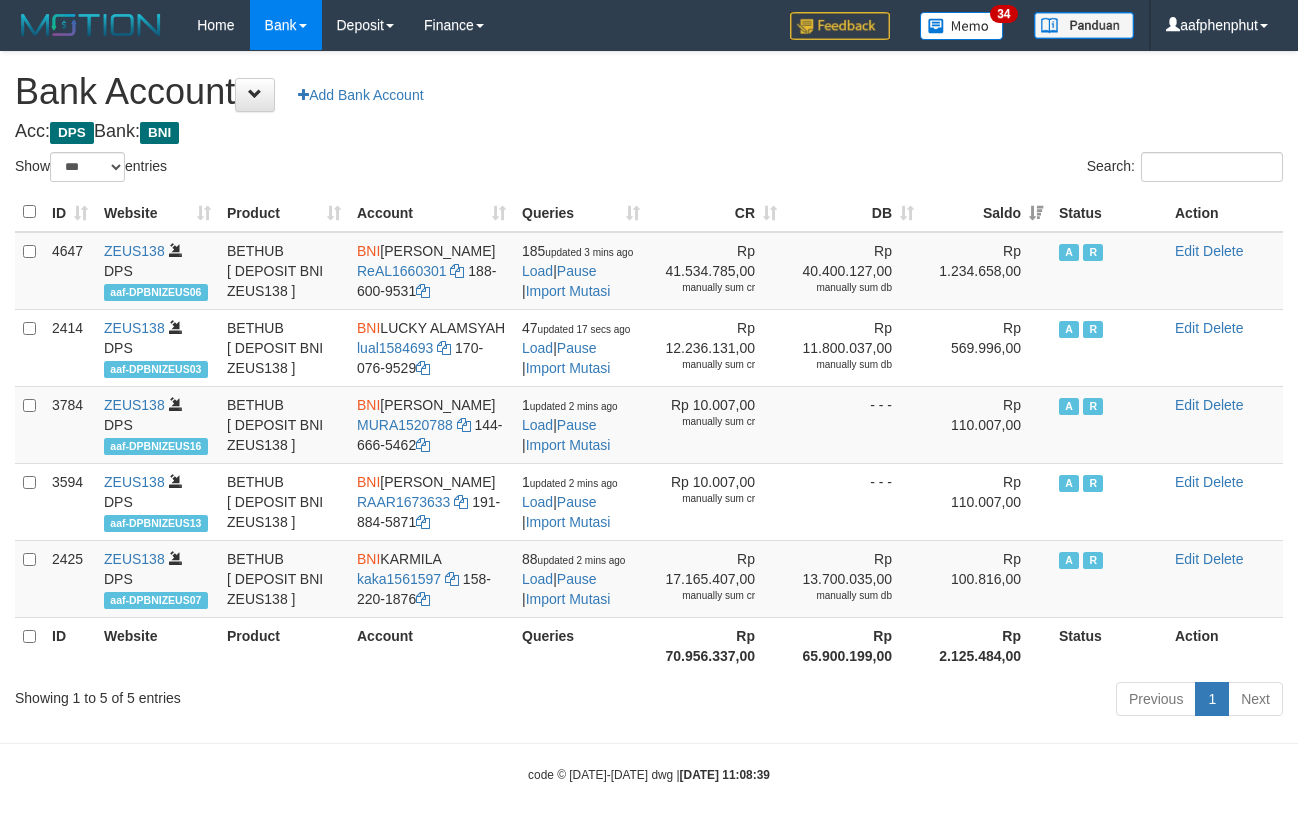 select on "***" 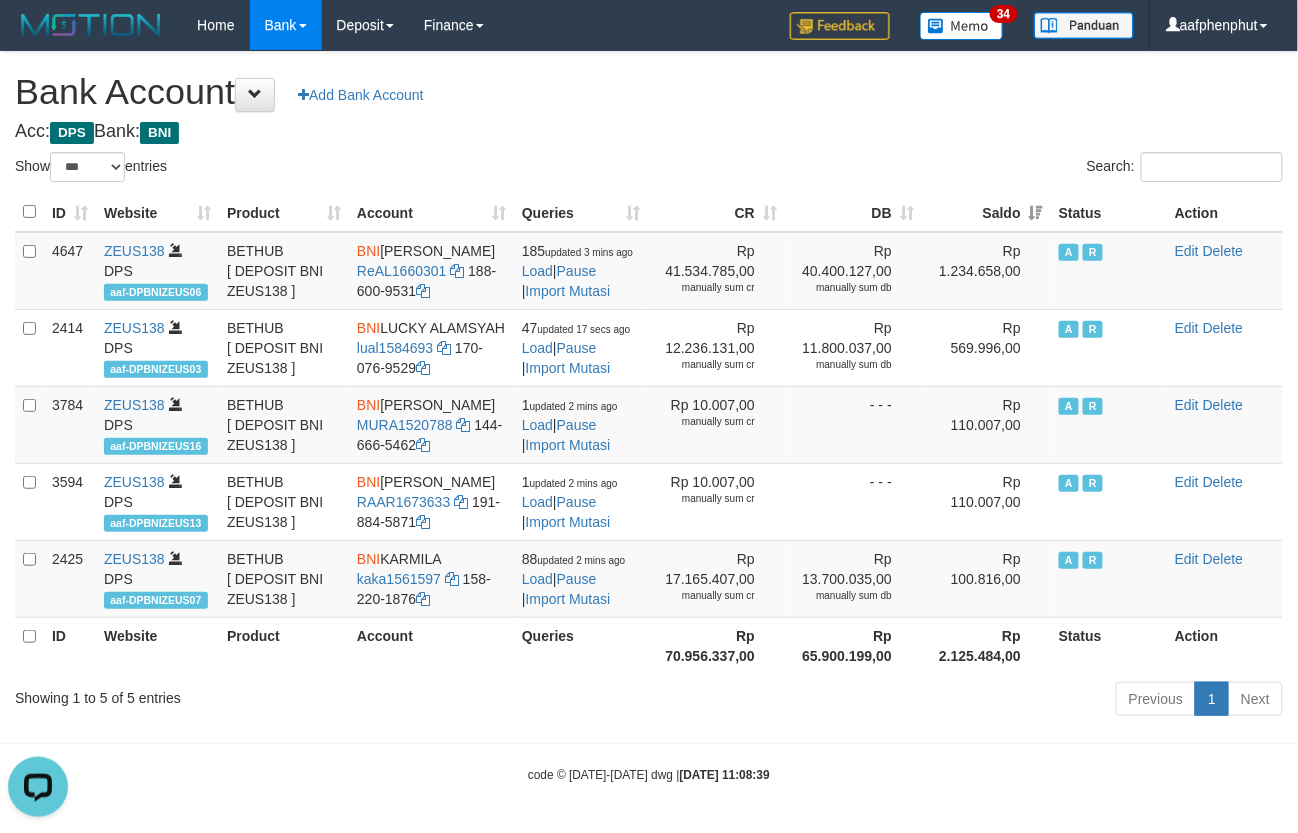 scroll, scrollTop: 0, scrollLeft: 0, axis: both 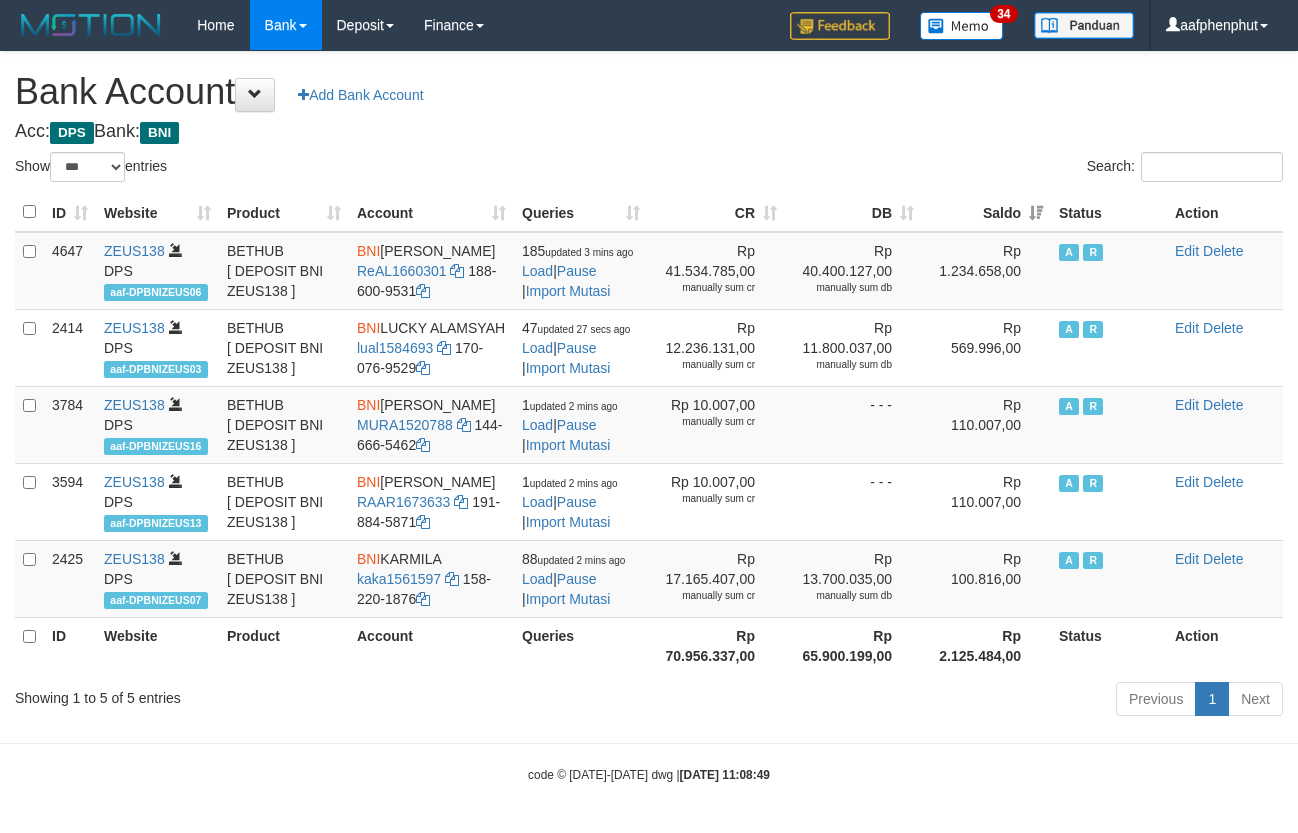 select on "***" 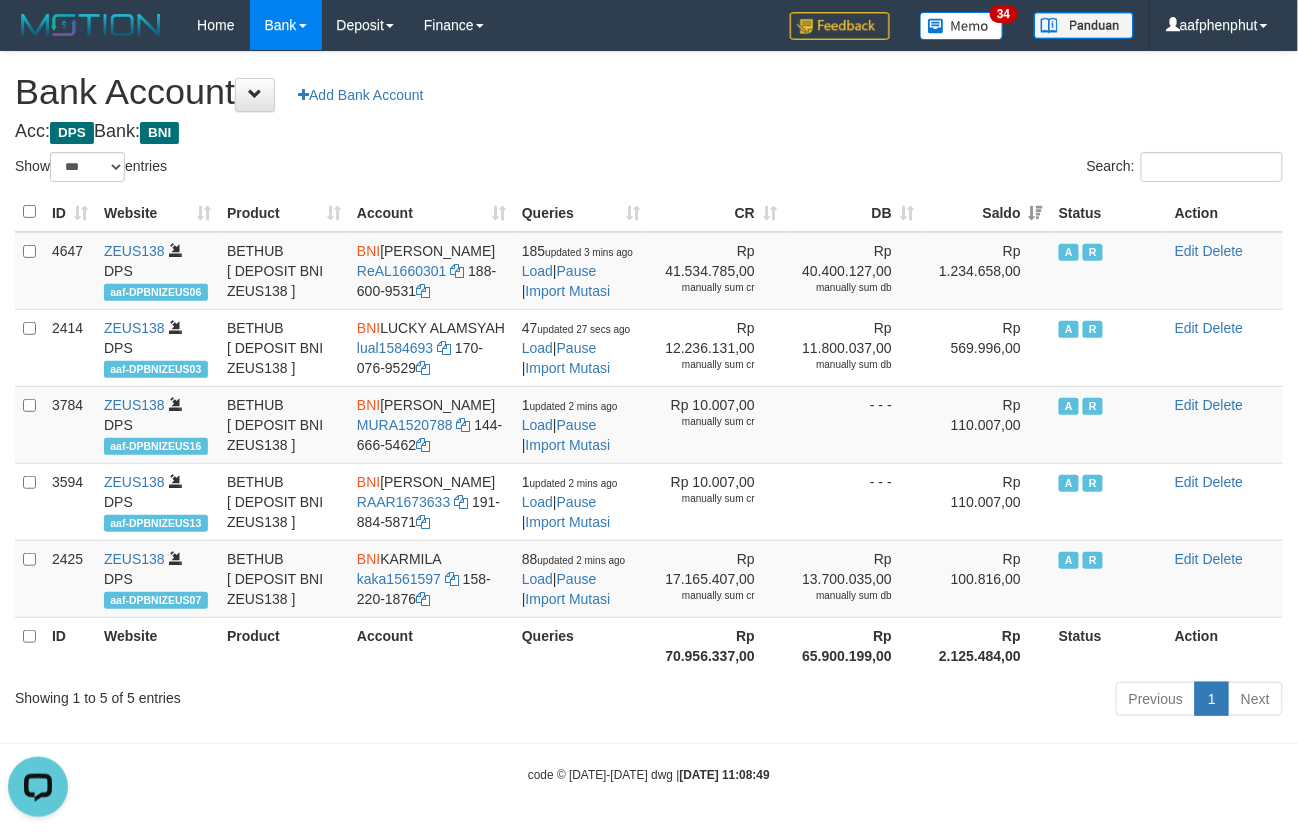 scroll, scrollTop: 0, scrollLeft: 0, axis: both 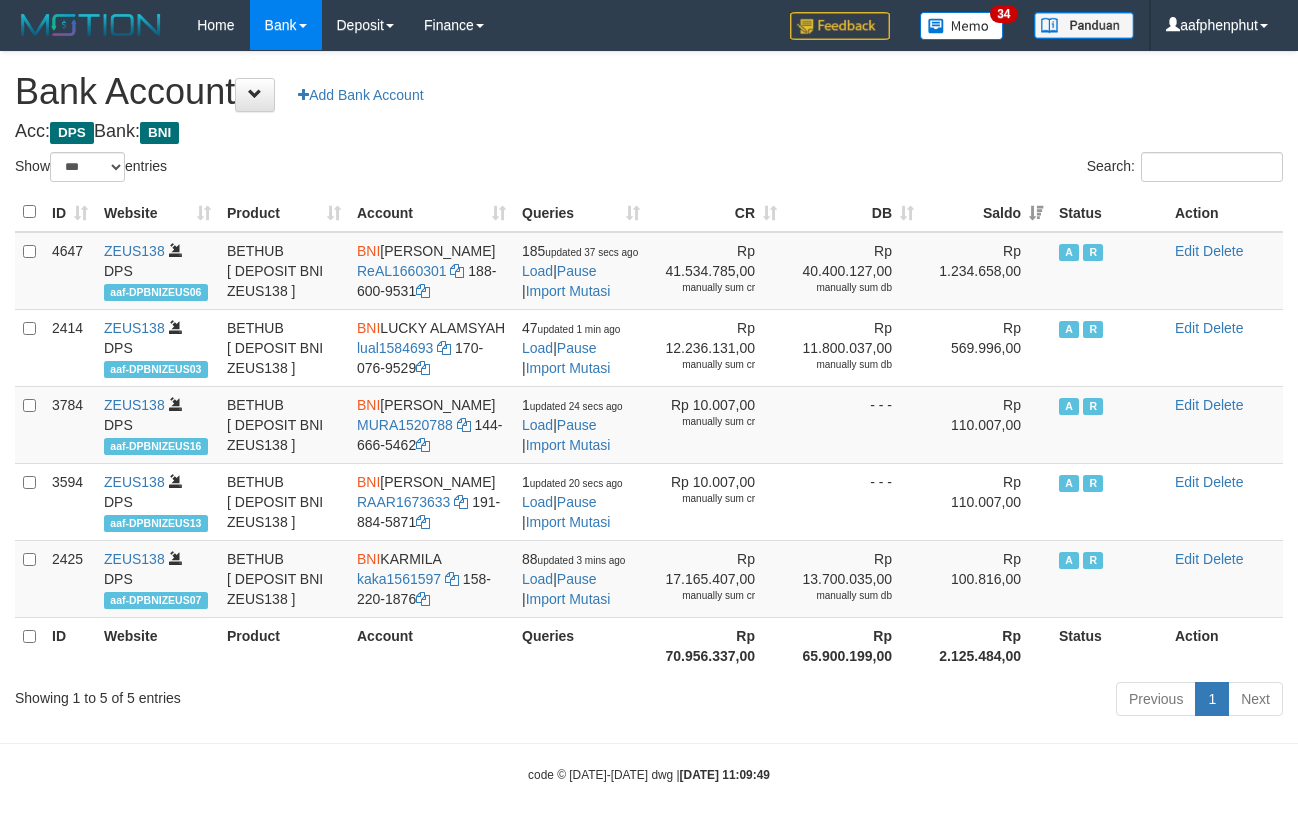 select on "***" 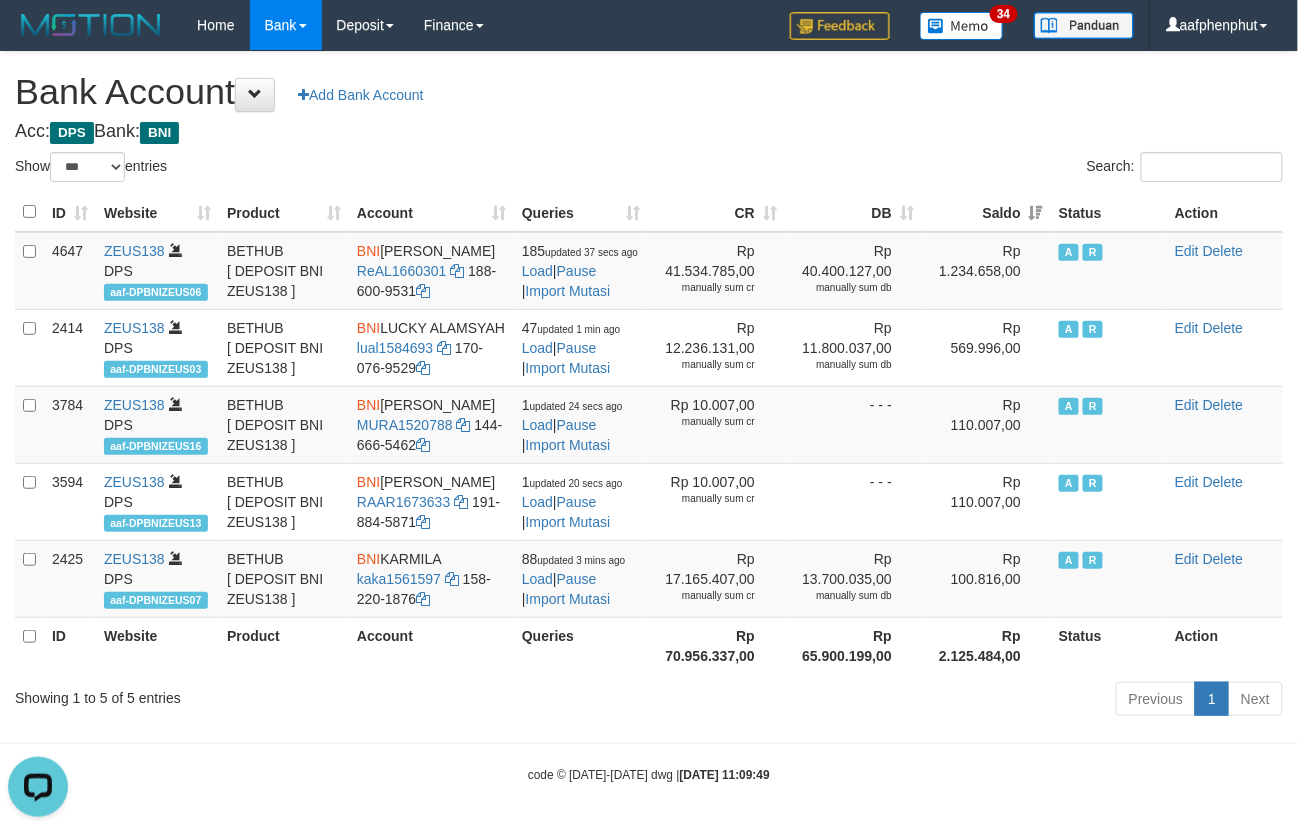 scroll, scrollTop: 0, scrollLeft: 0, axis: both 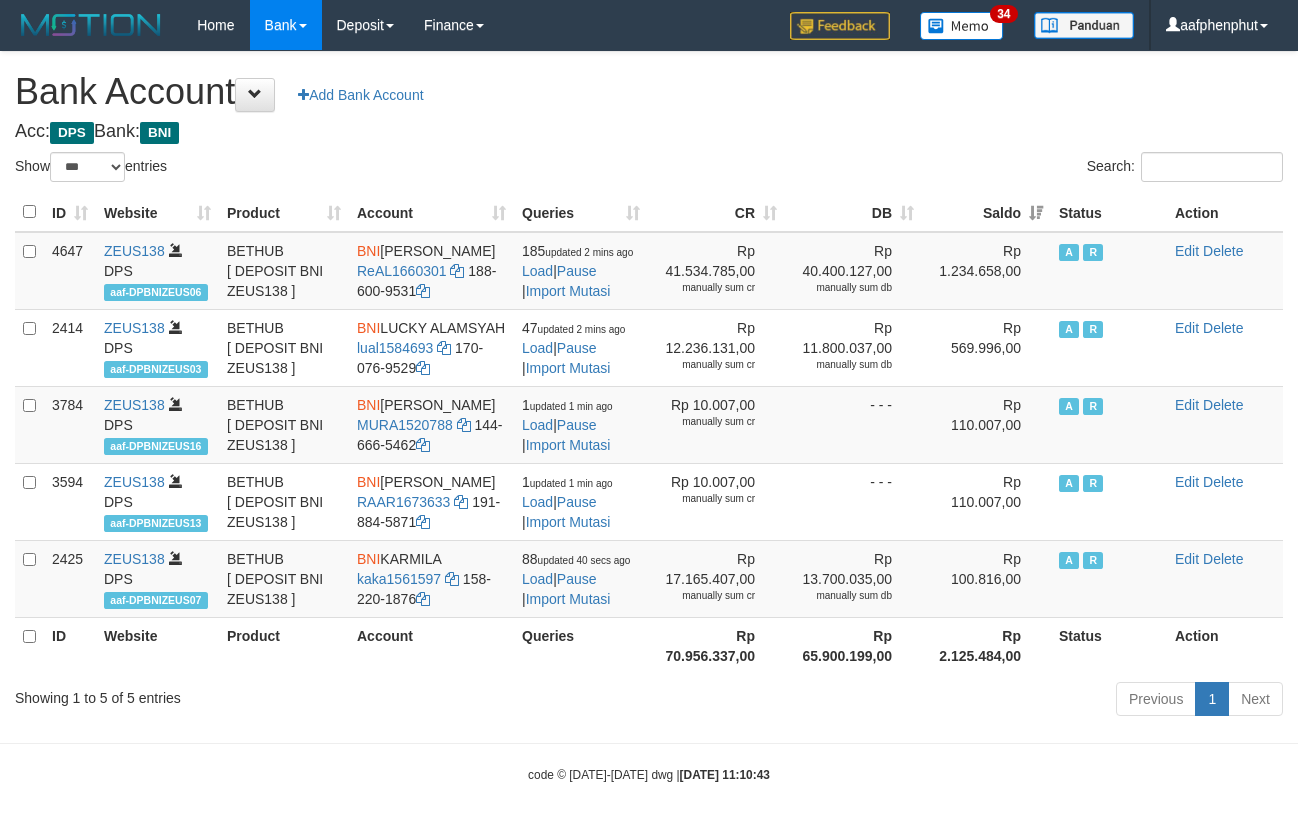 select on "***" 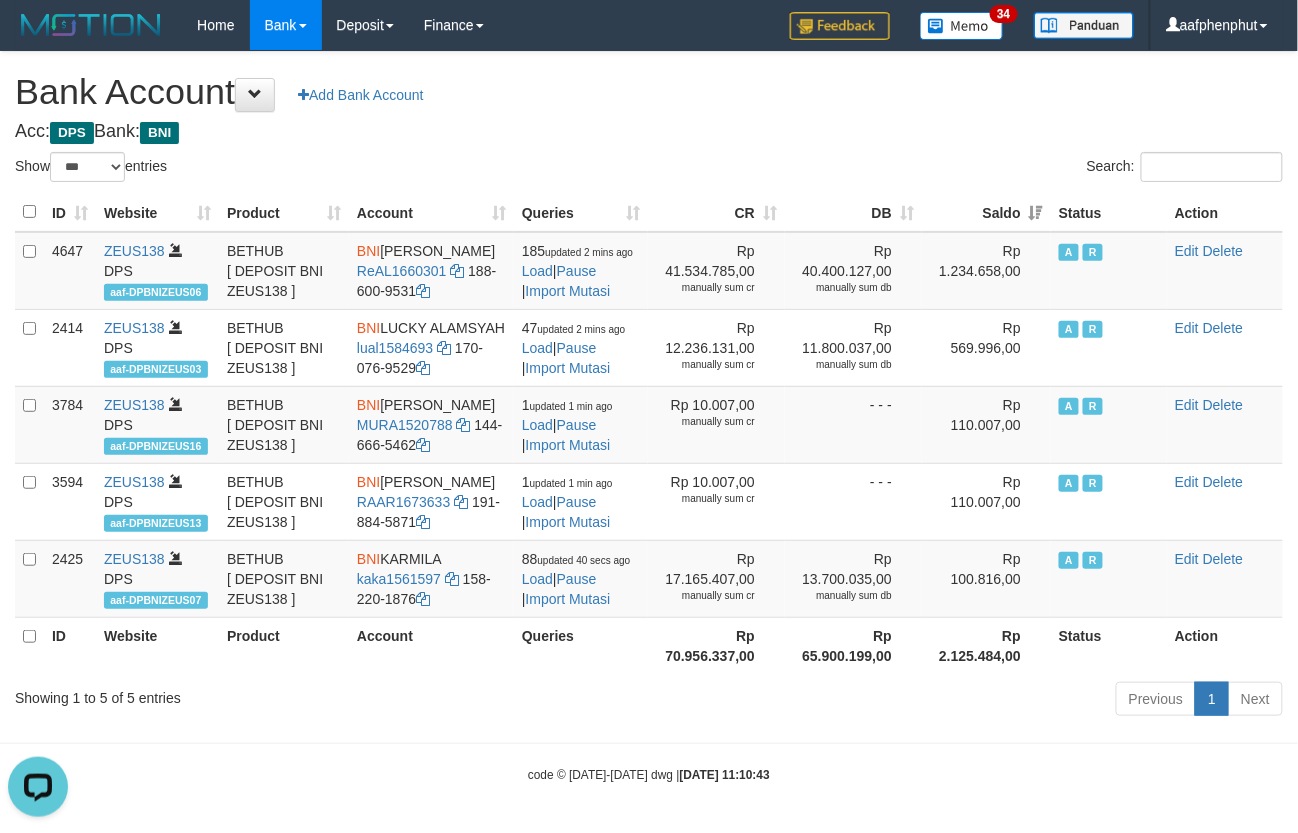 scroll, scrollTop: 0, scrollLeft: 0, axis: both 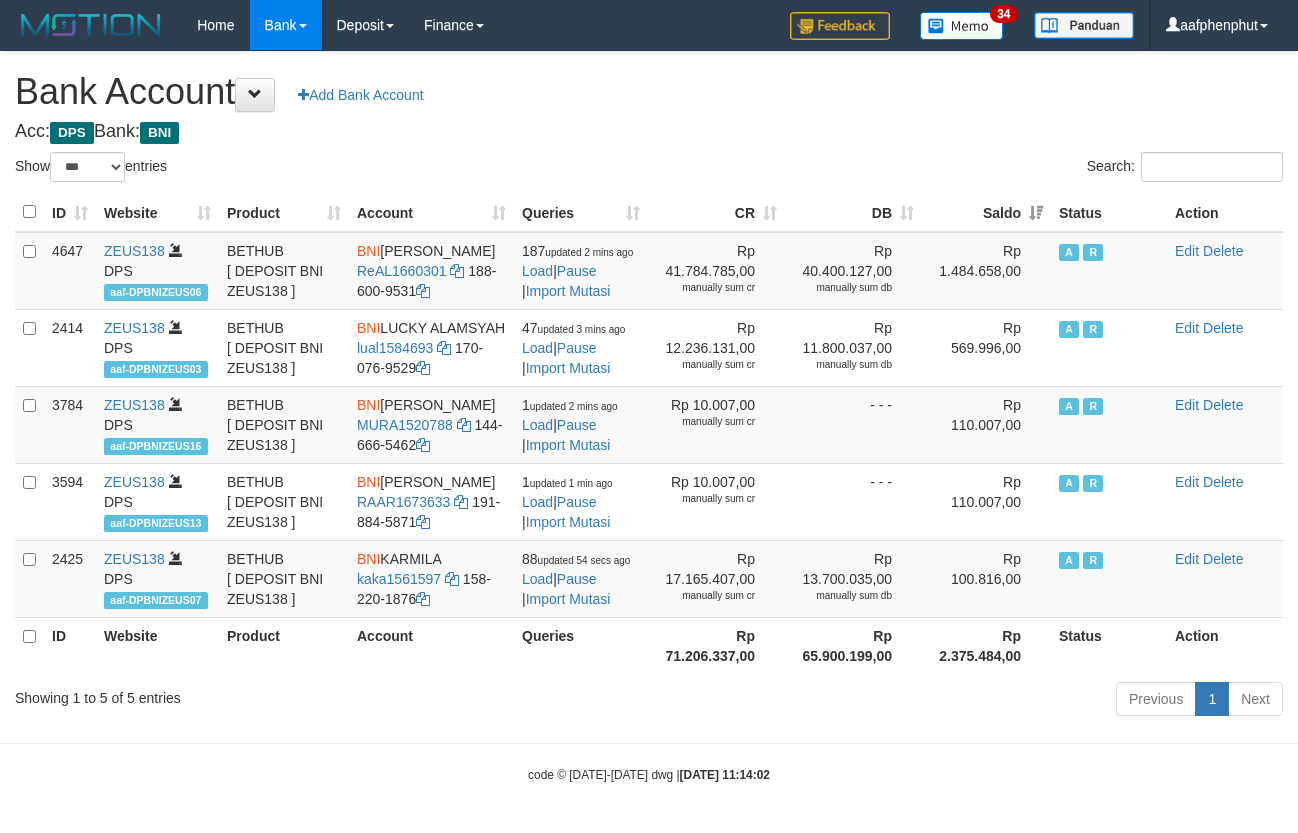 select on "***" 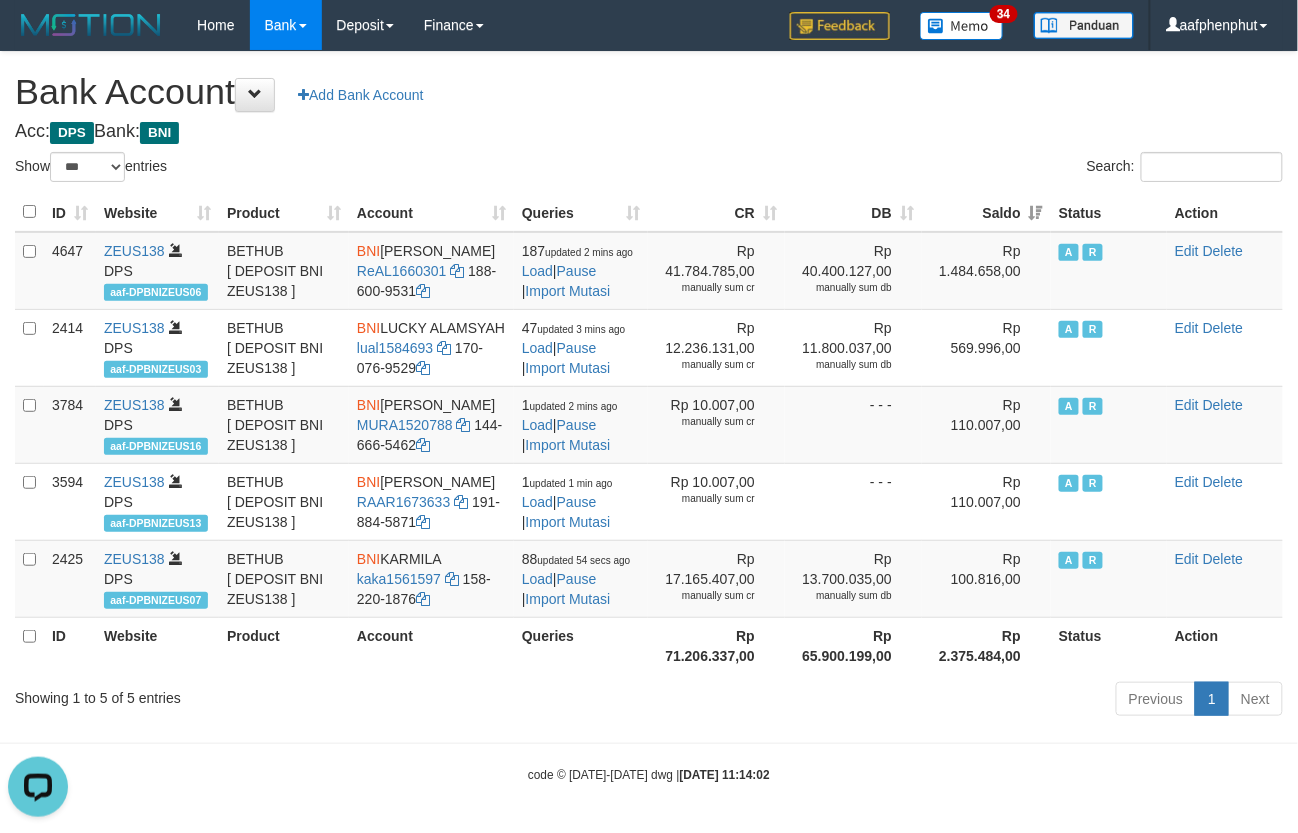 scroll, scrollTop: 0, scrollLeft: 0, axis: both 